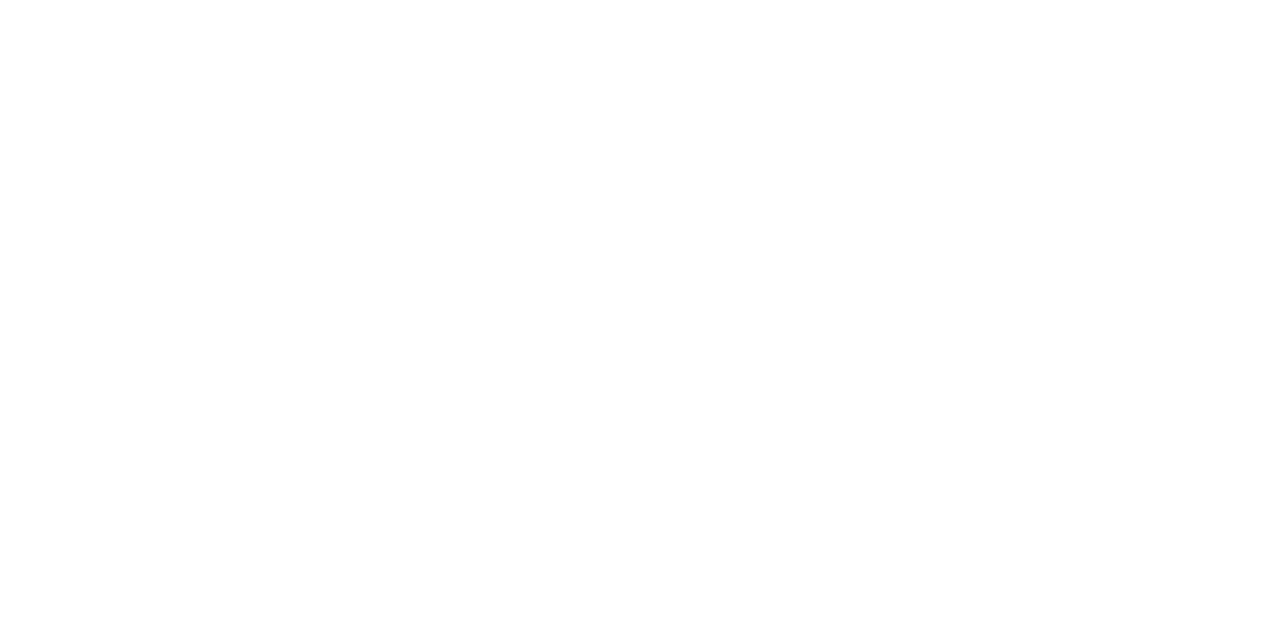scroll, scrollTop: 0, scrollLeft: 0, axis: both 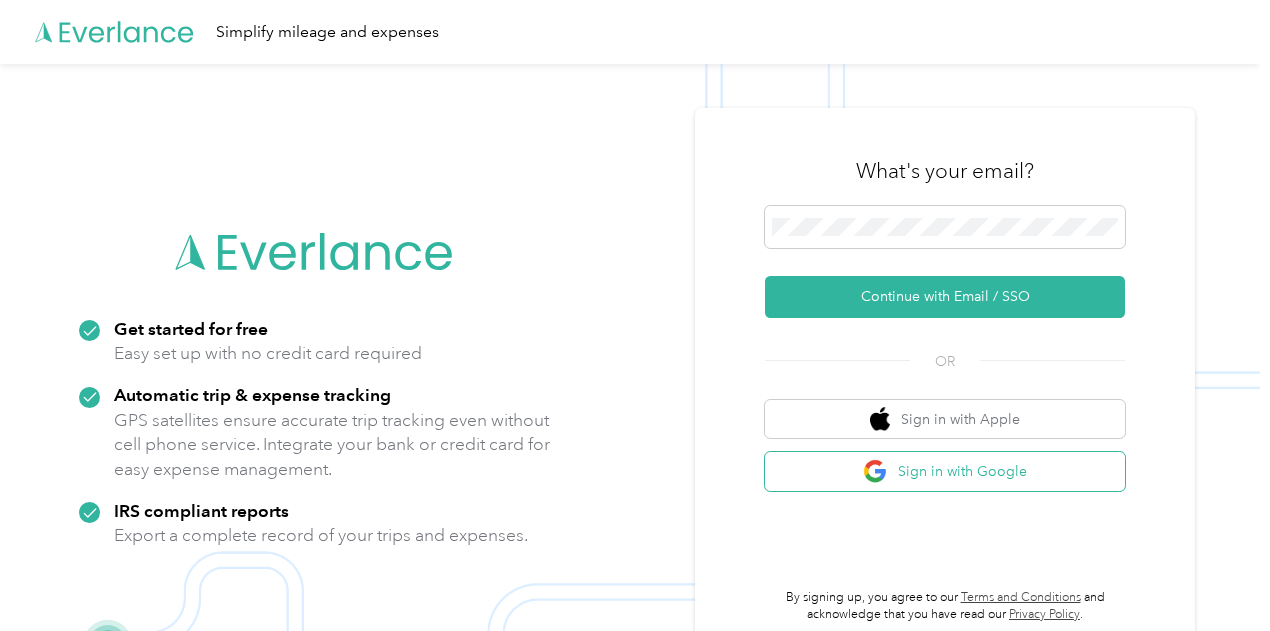 click on "Sign in with Google" at bounding box center (945, 471) 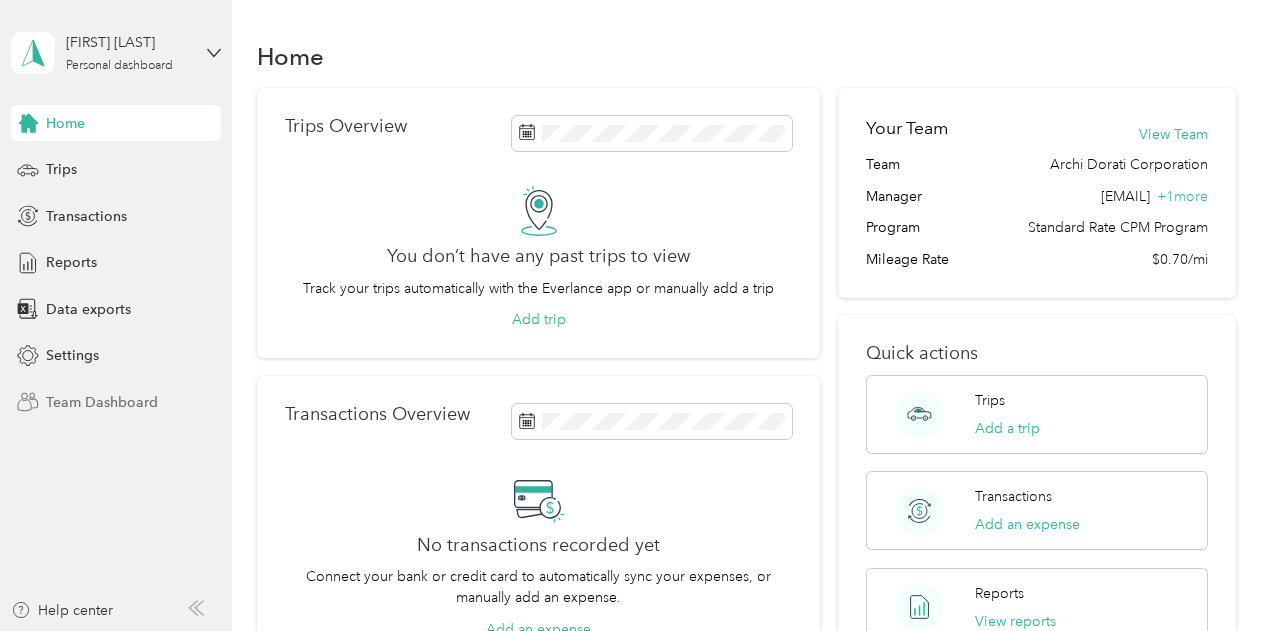 click on "Team Dashboard" at bounding box center (102, 402) 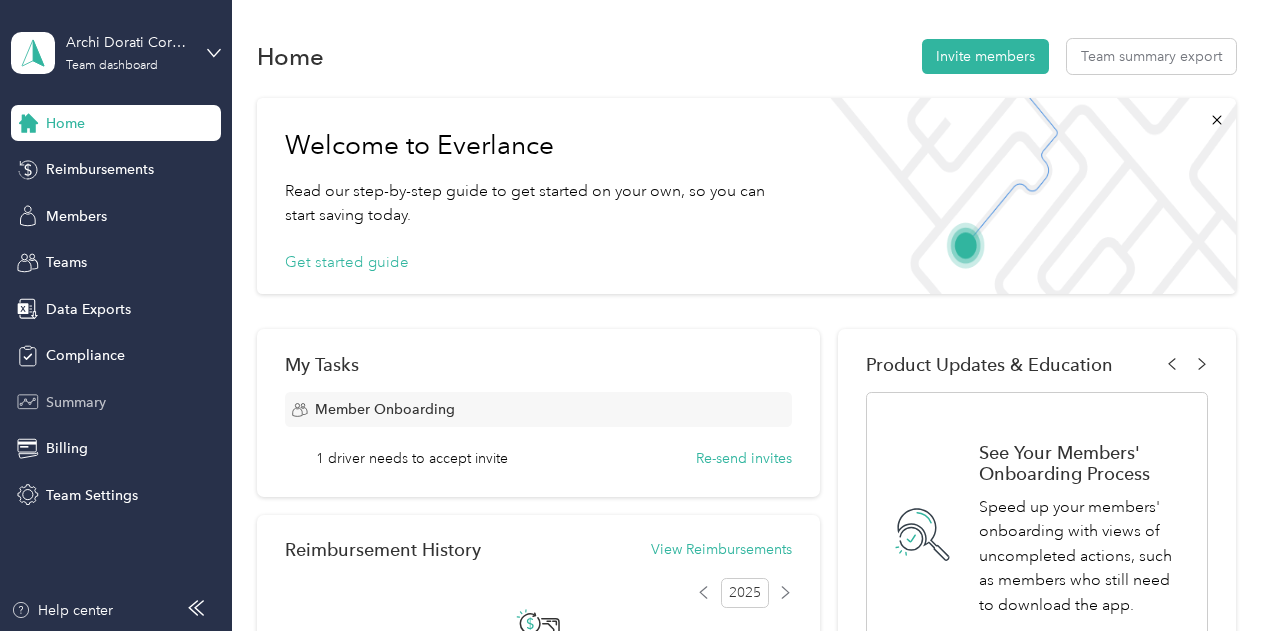 click on "Summary" at bounding box center (76, 402) 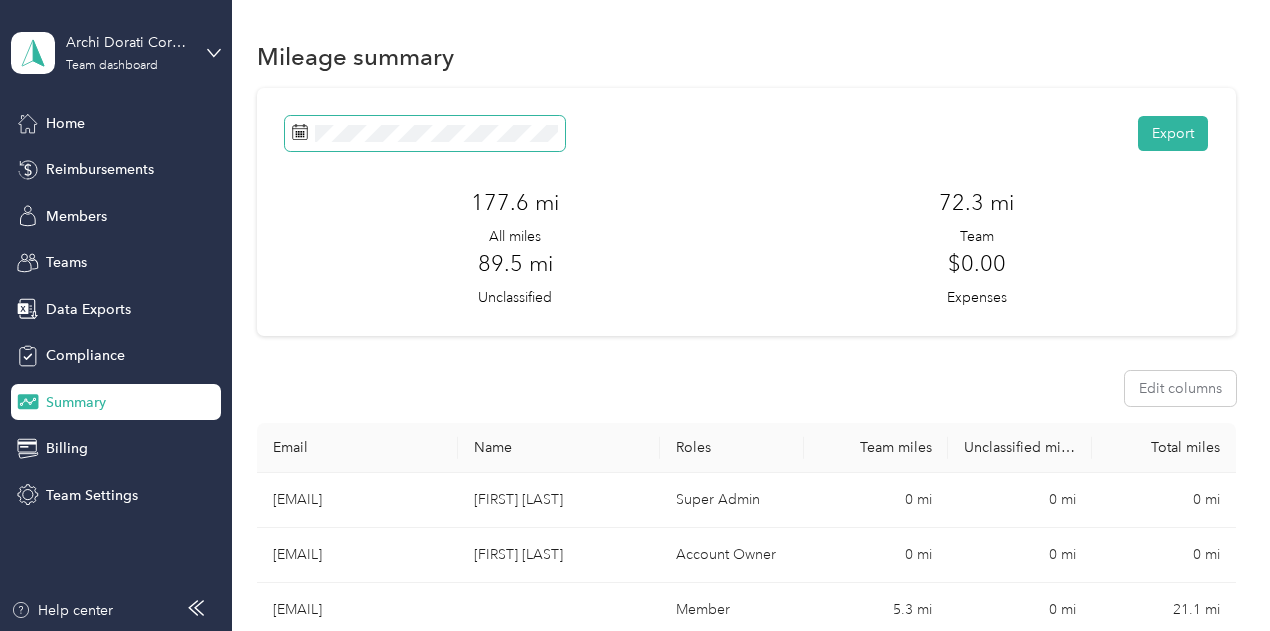 click at bounding box center [425, 133] 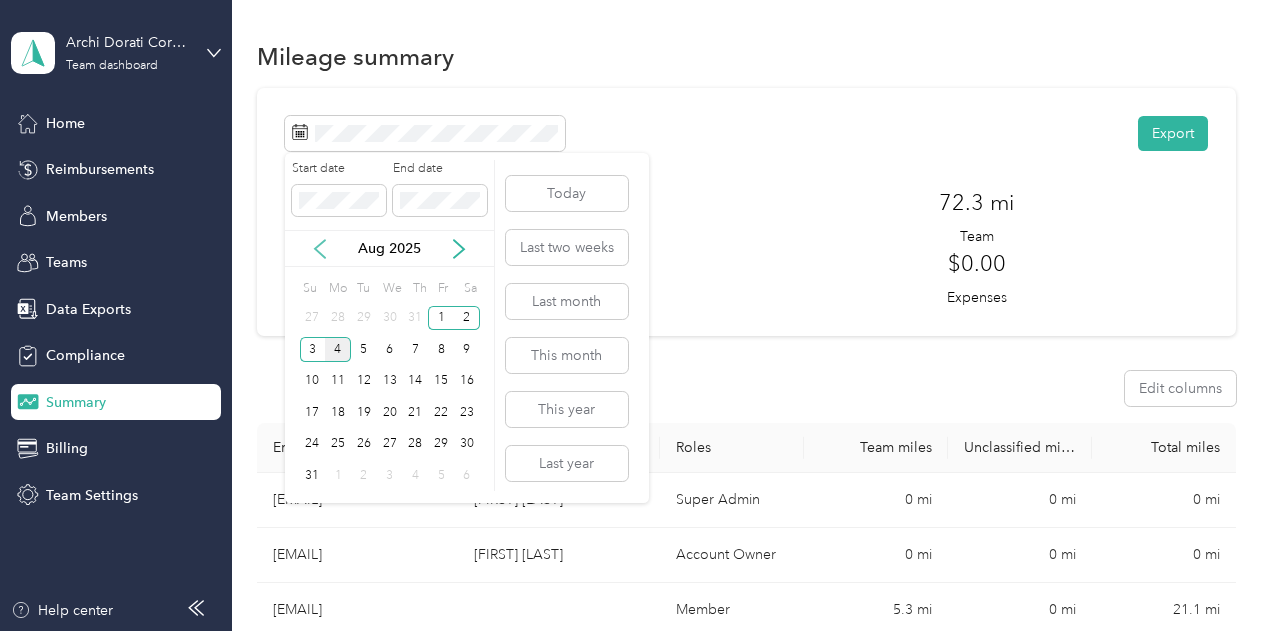 click 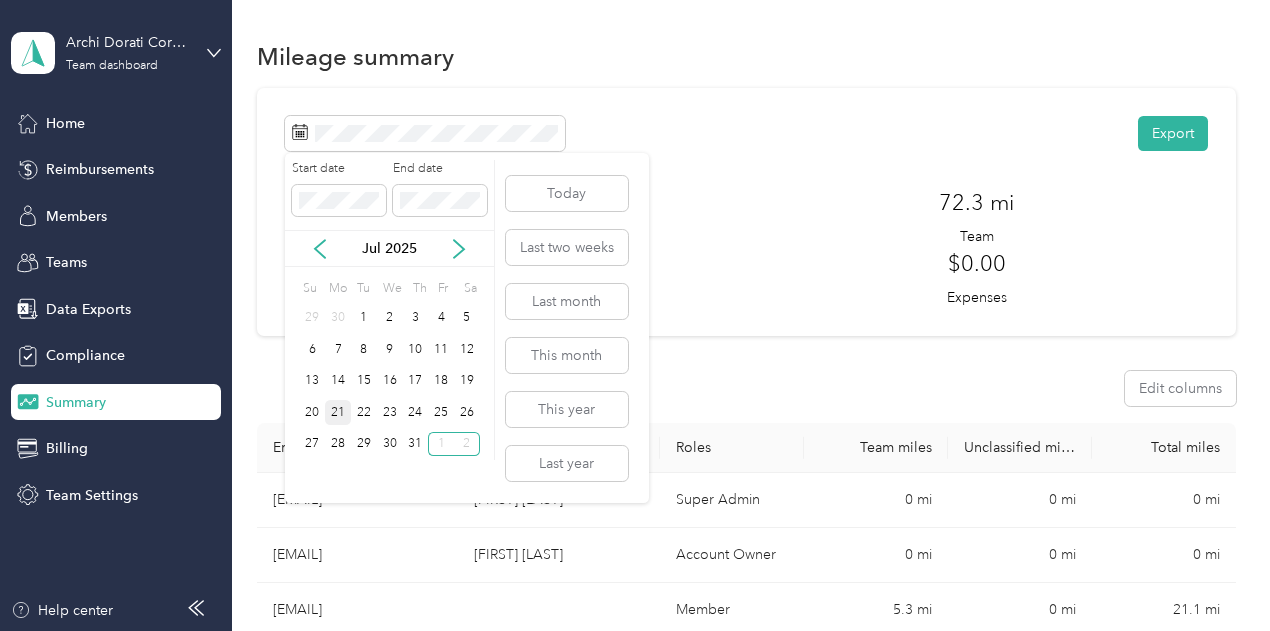 click on "21" at bounding box center (338, 412) 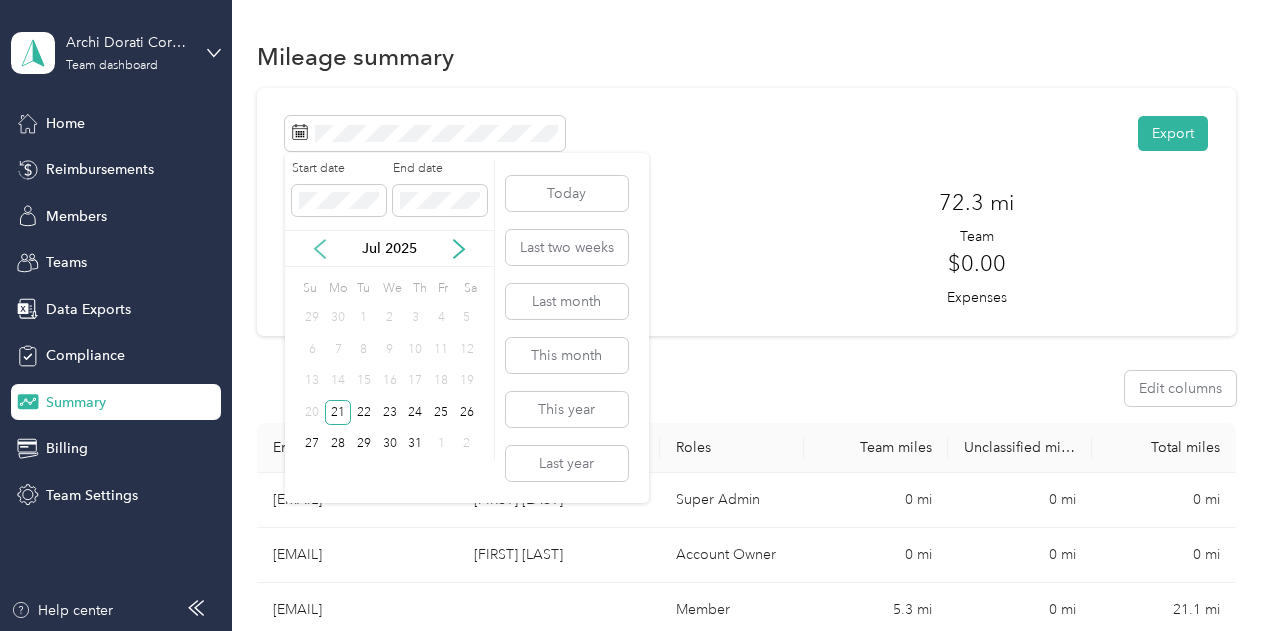 click 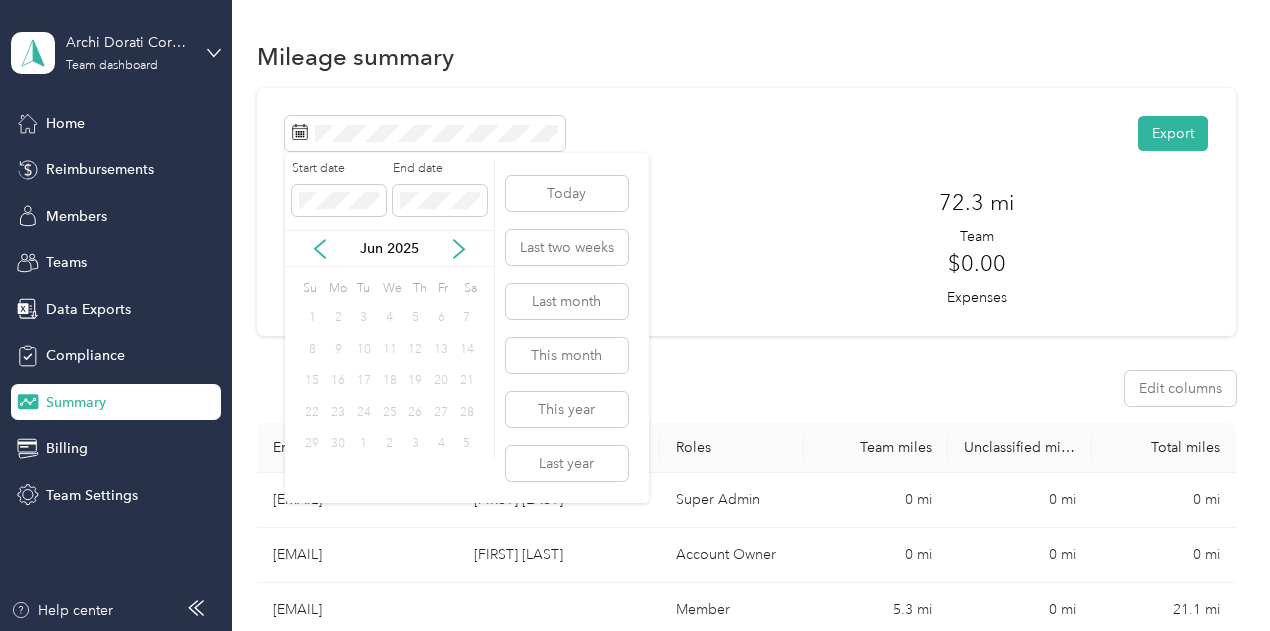 click on "Jun 2025" at bounding box center [389, 248] 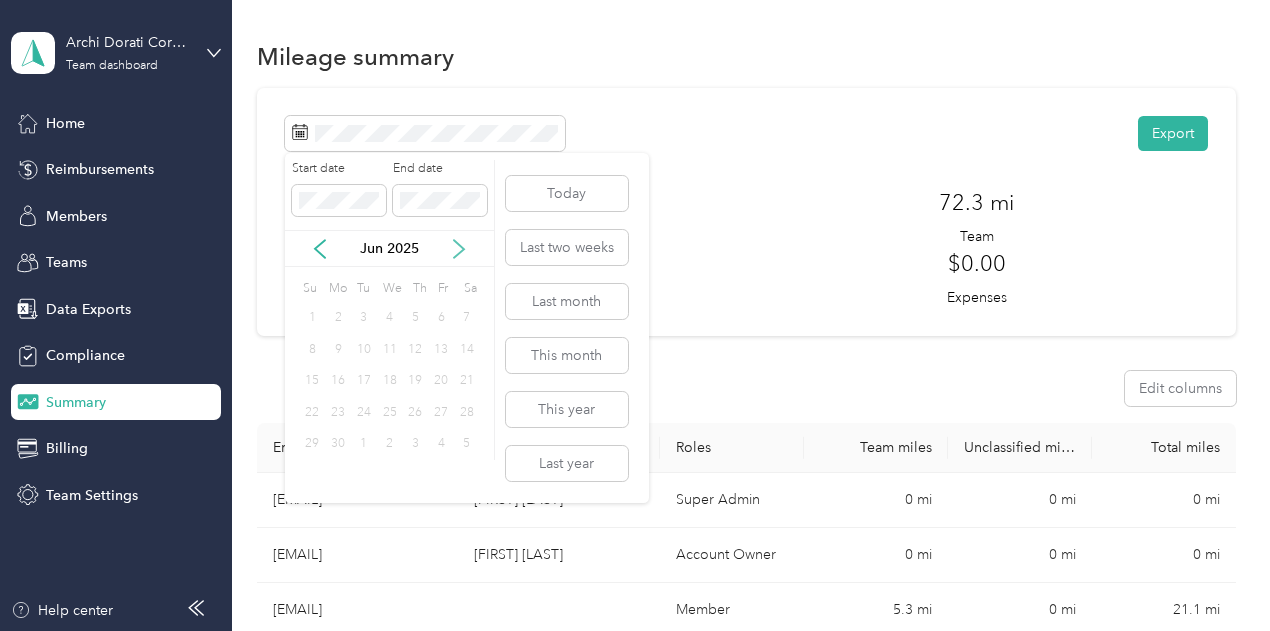 click 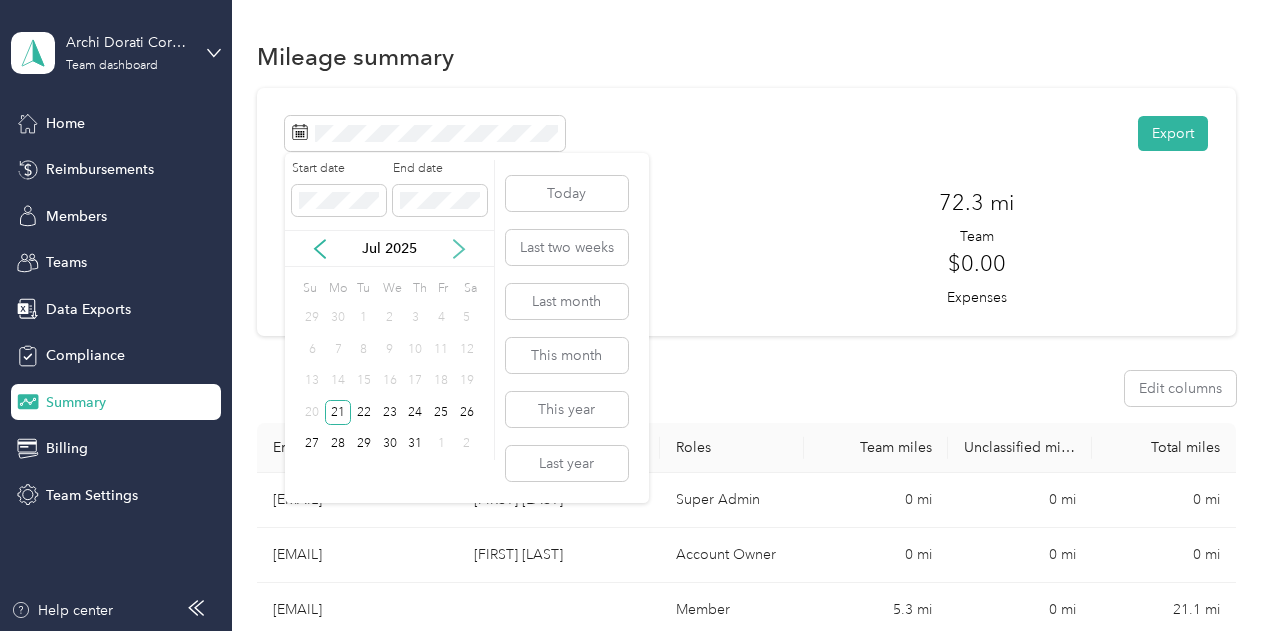 click 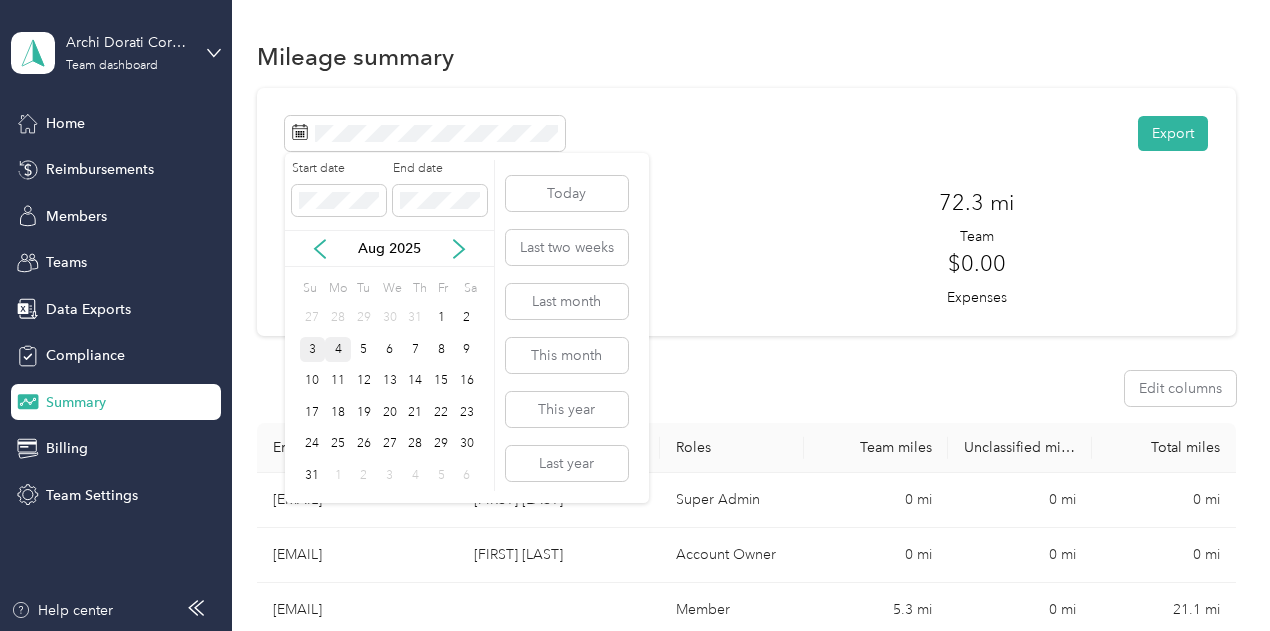 click on "3" at bounding box center [313, 349] 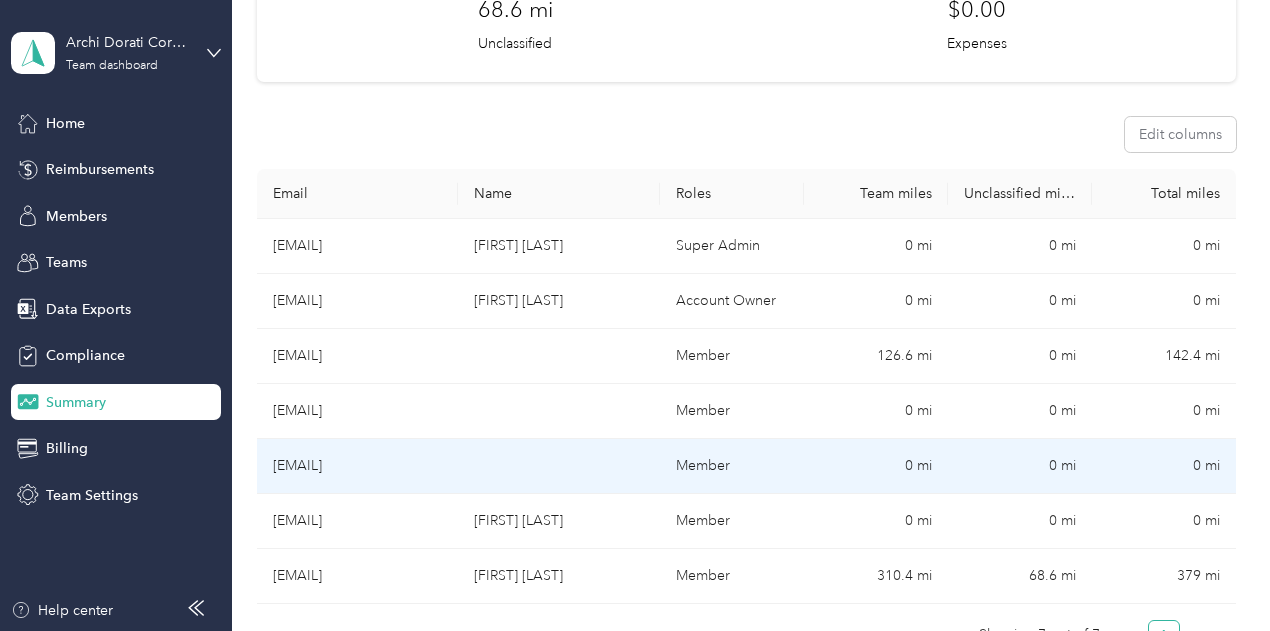 scroll, scrollTop: 255, scrollLeft: 0, axis: vertical 